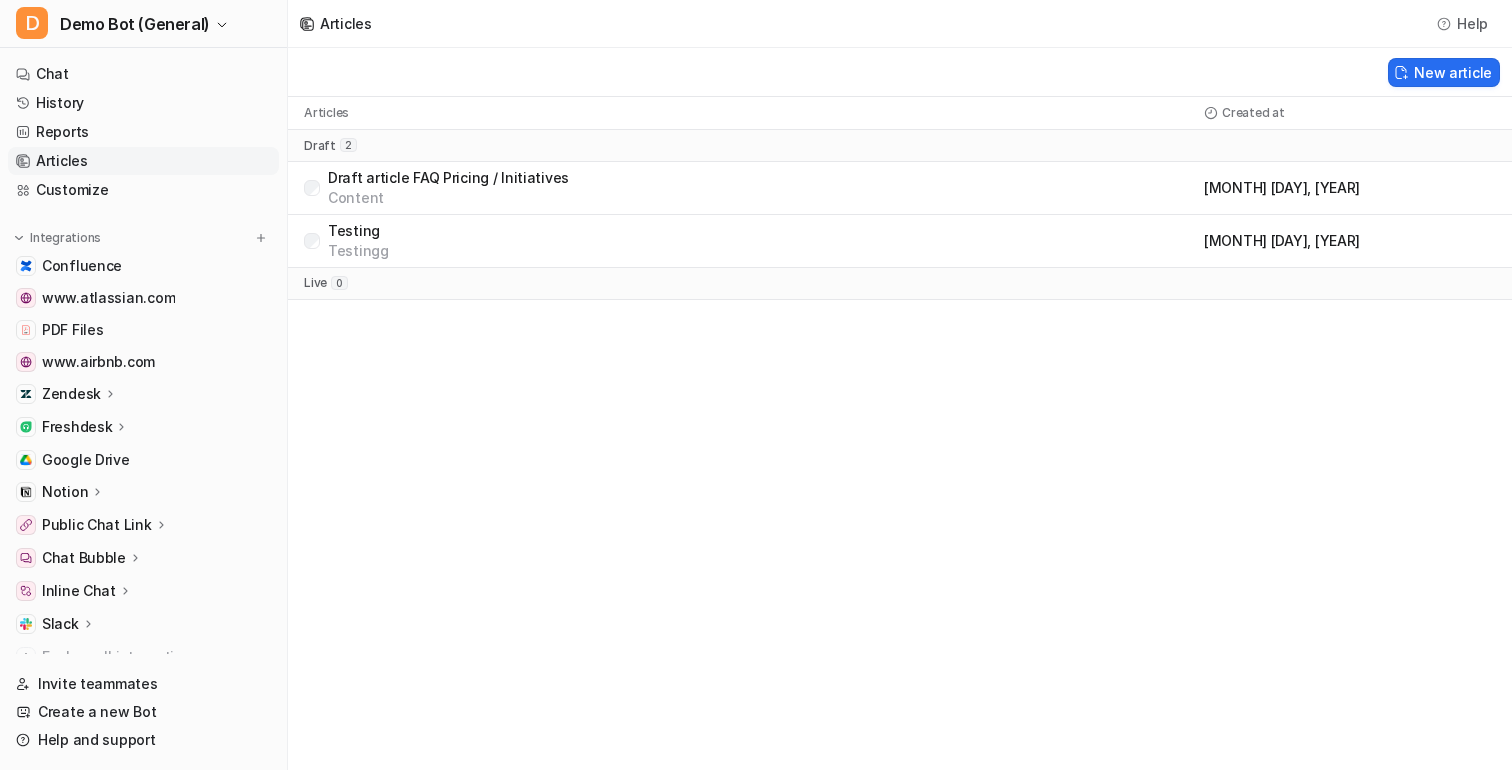 scroll, scrollTop: 0, scrollLeft: 0, axis: both 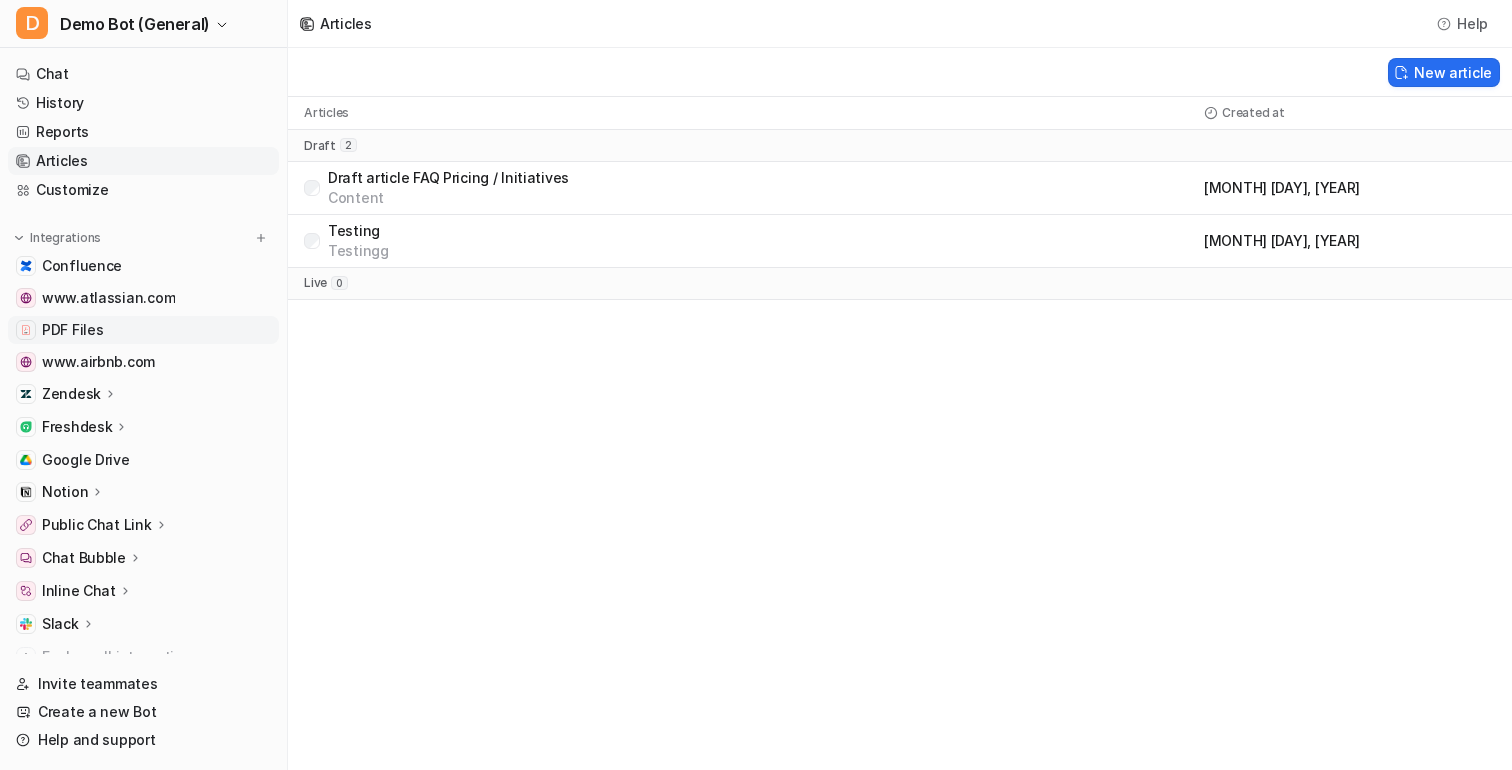 click on "PDF Files" at bounding box center (72, 330) 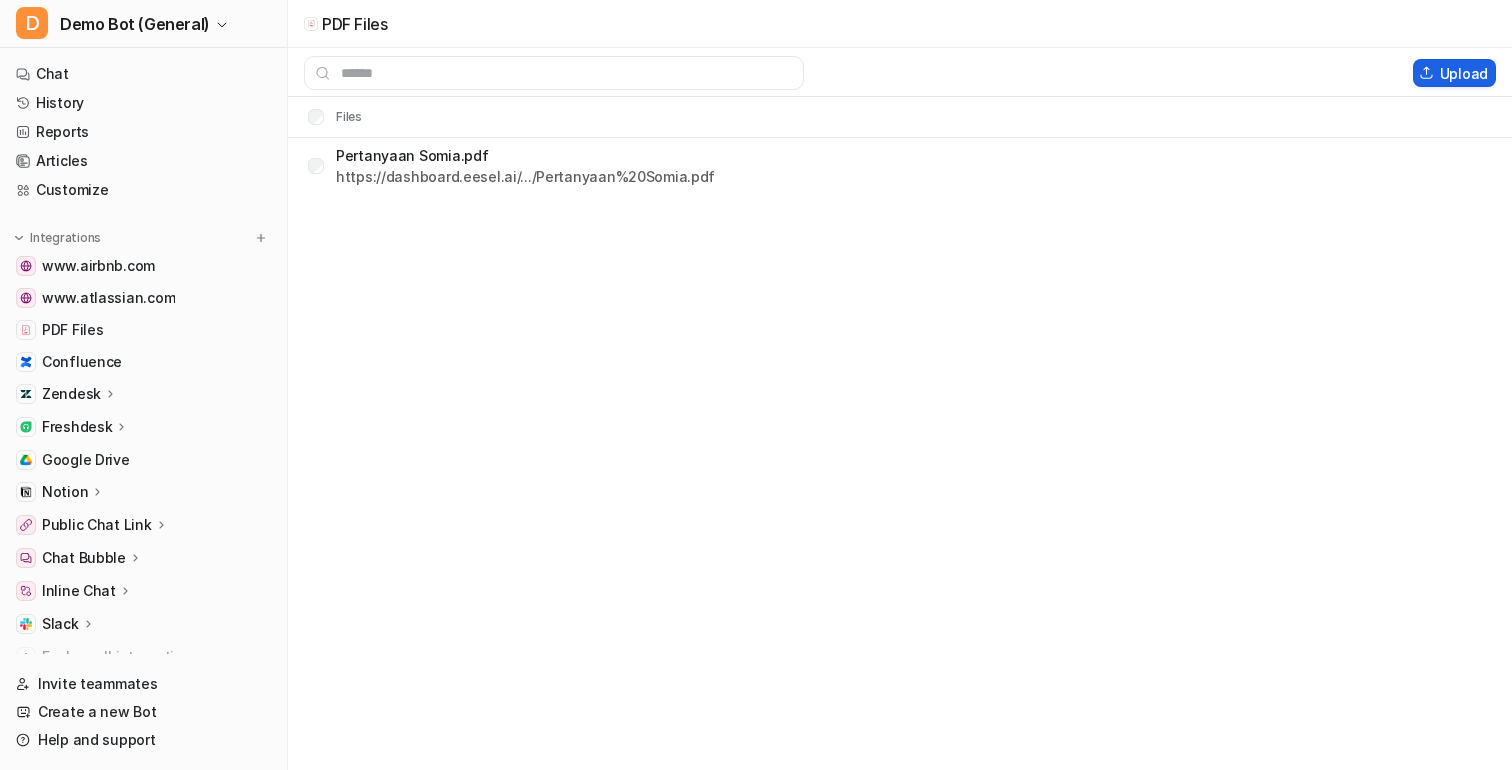 click on "Upload" at bounding box center [1454, 73] 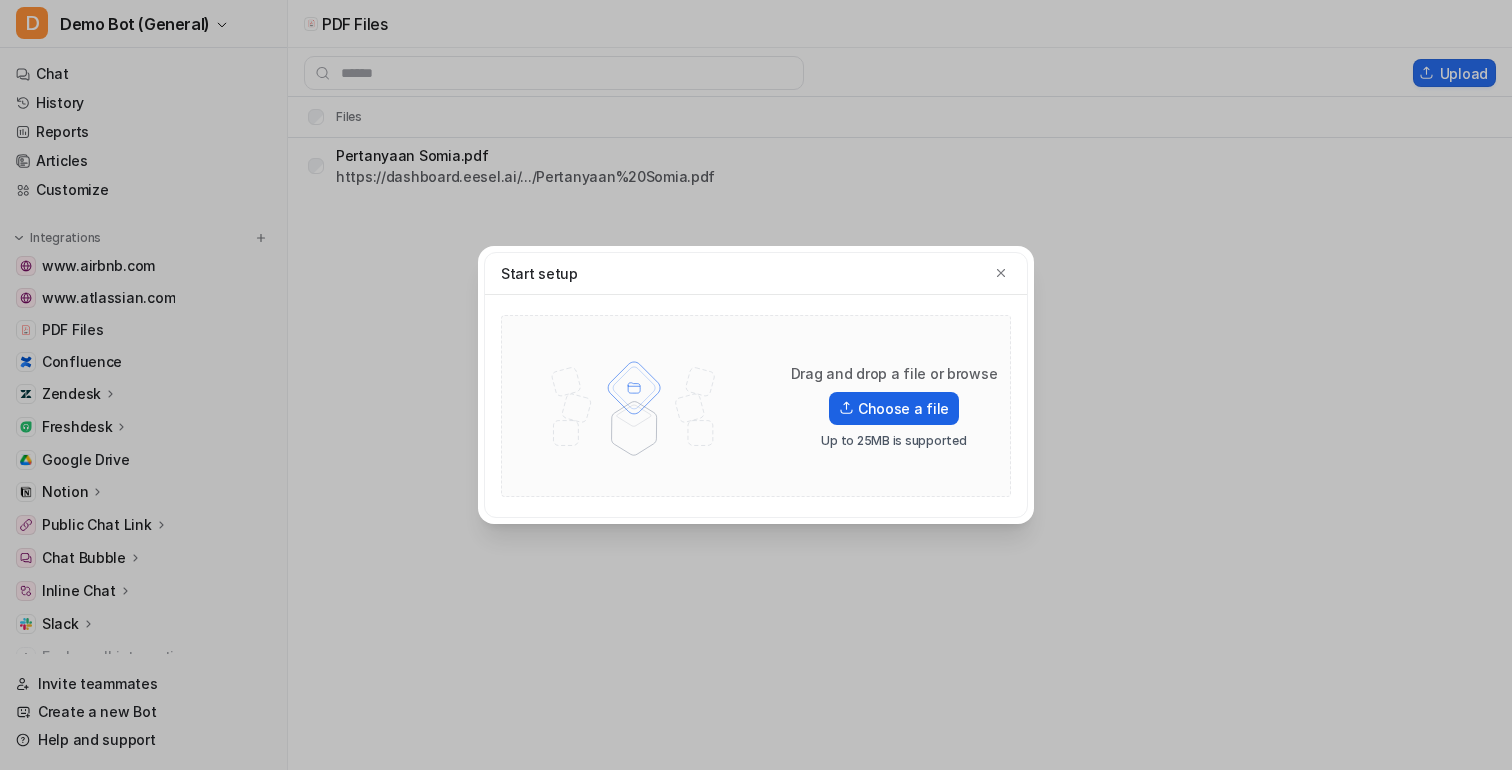 click on "Choose a file" at bounding box center (894, 408) 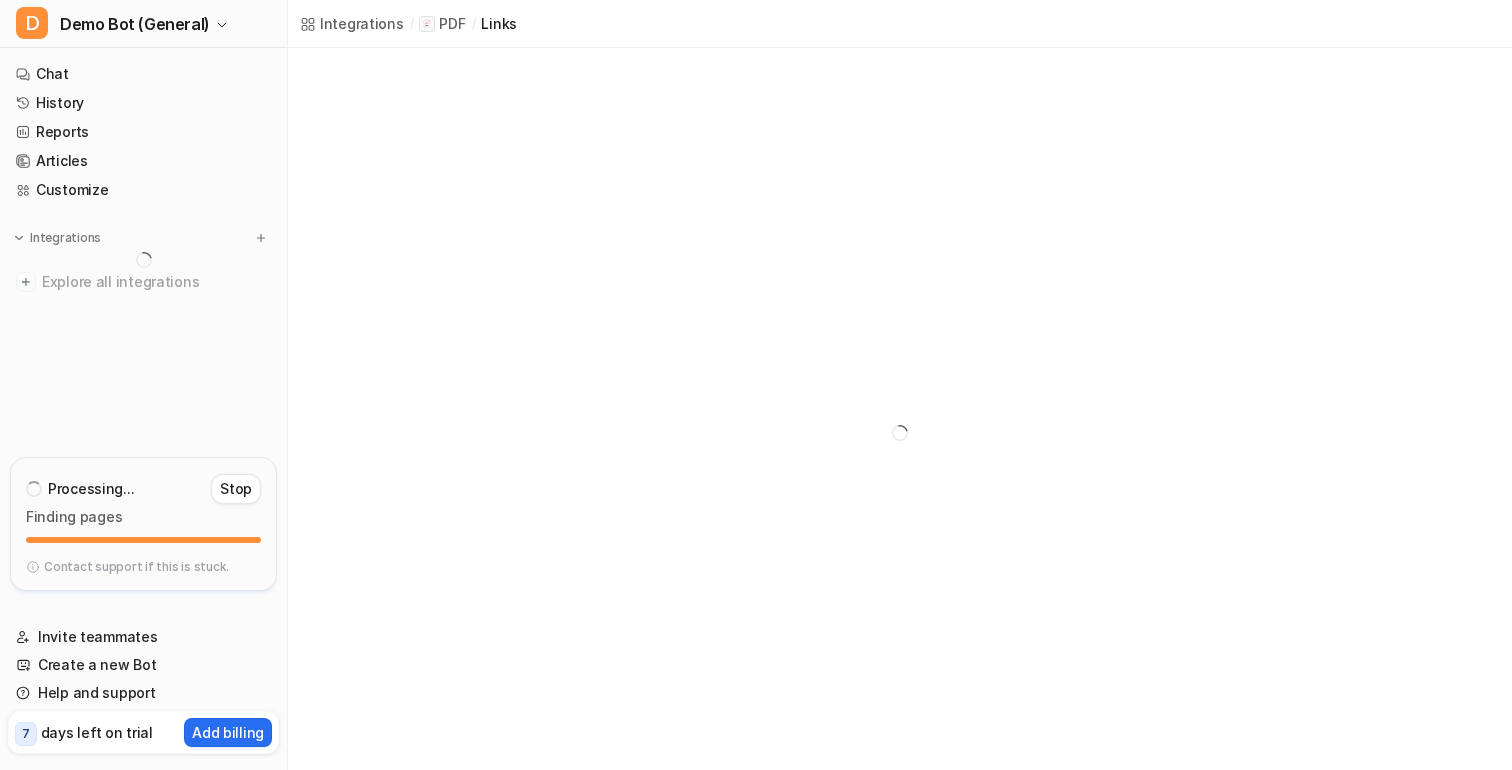 scroll, scrollTop: 0, scrollLeft: 0, axis: both 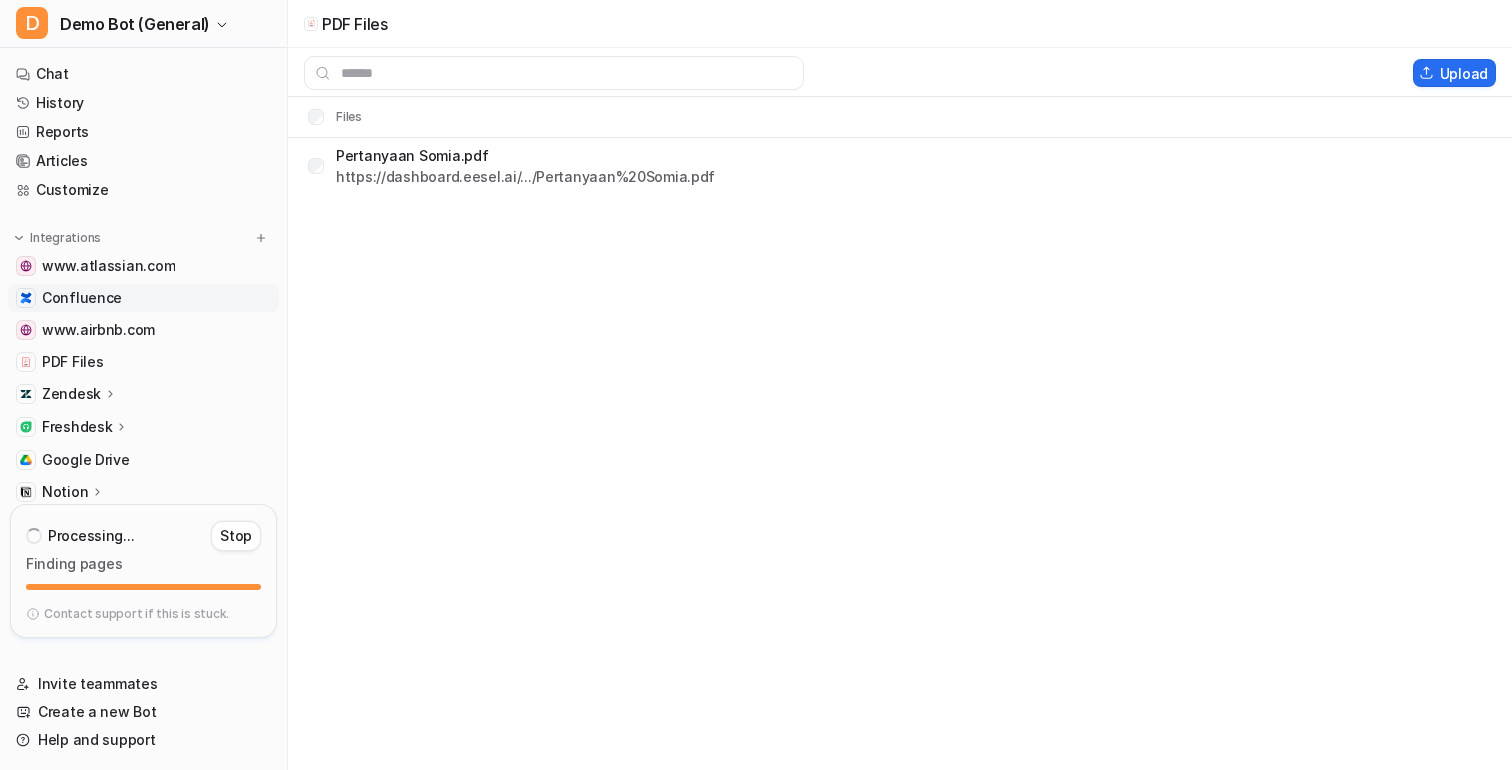 click on "Confluence" at bounding box center (143, 298) 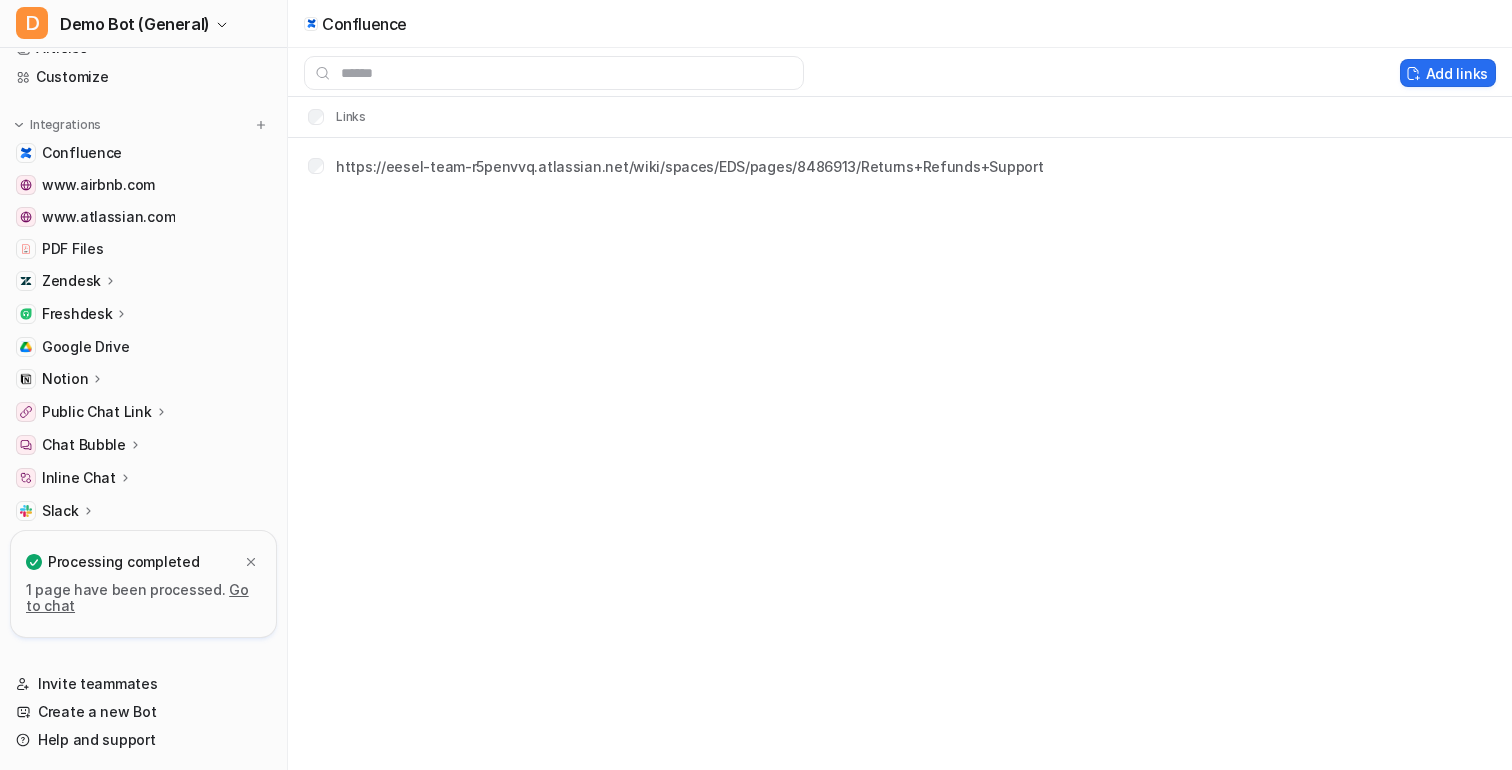scroll, scrollTop: 0, scrollLeft: 0, axis: both 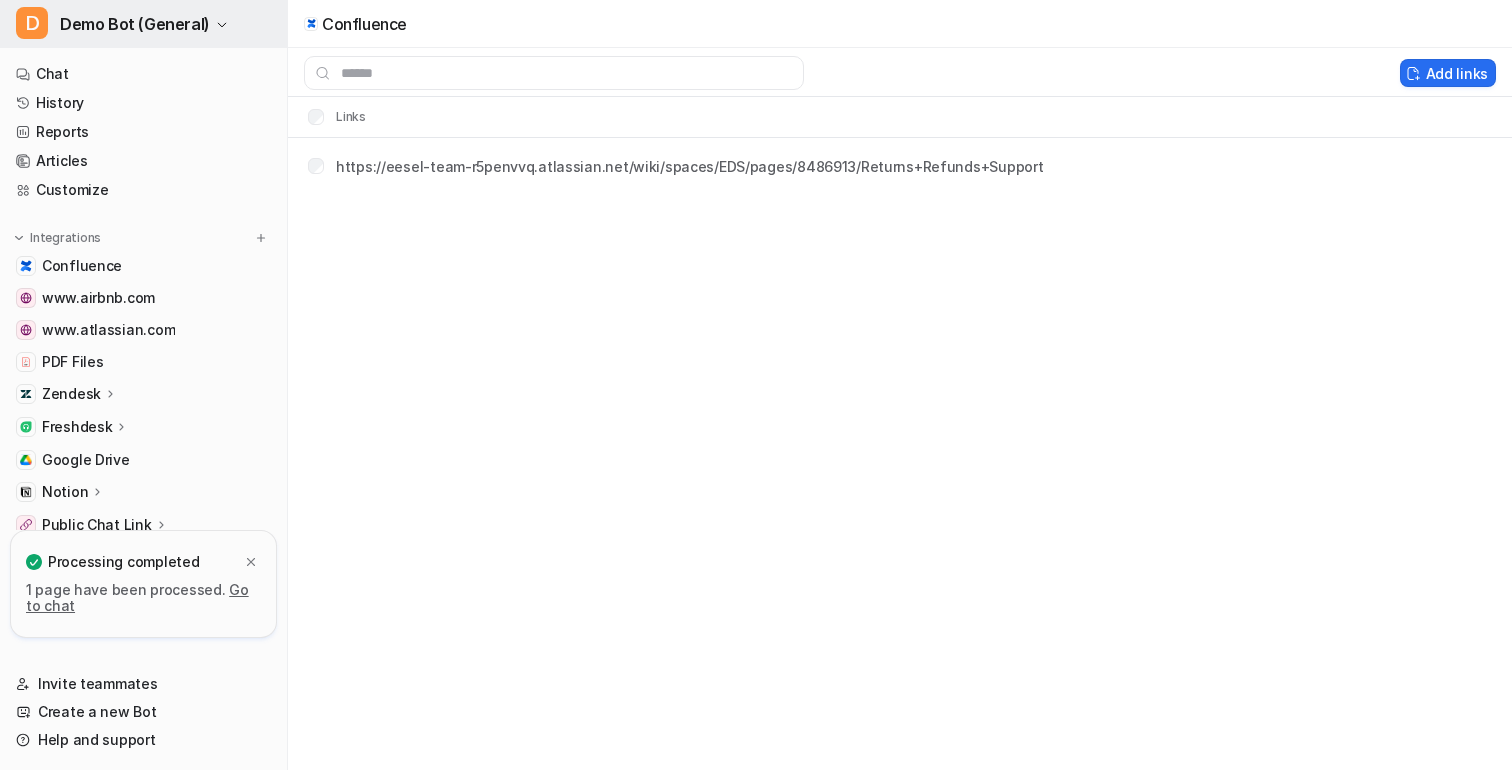 click on "D Demo Bot (General)" at bounding box center (143, 24) 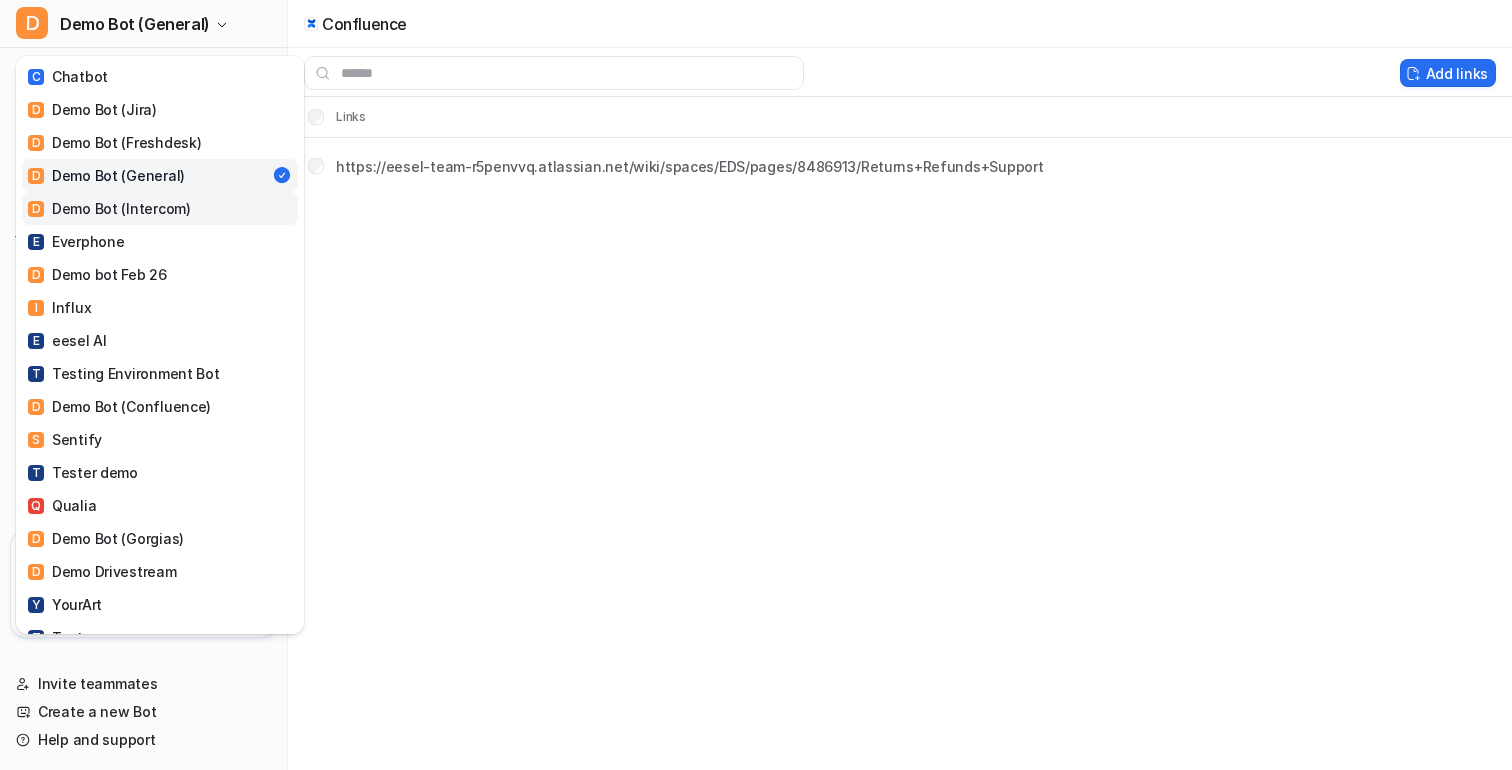 click on "D   Demo Bot (Intercom)" at bounding box center (109, 208) 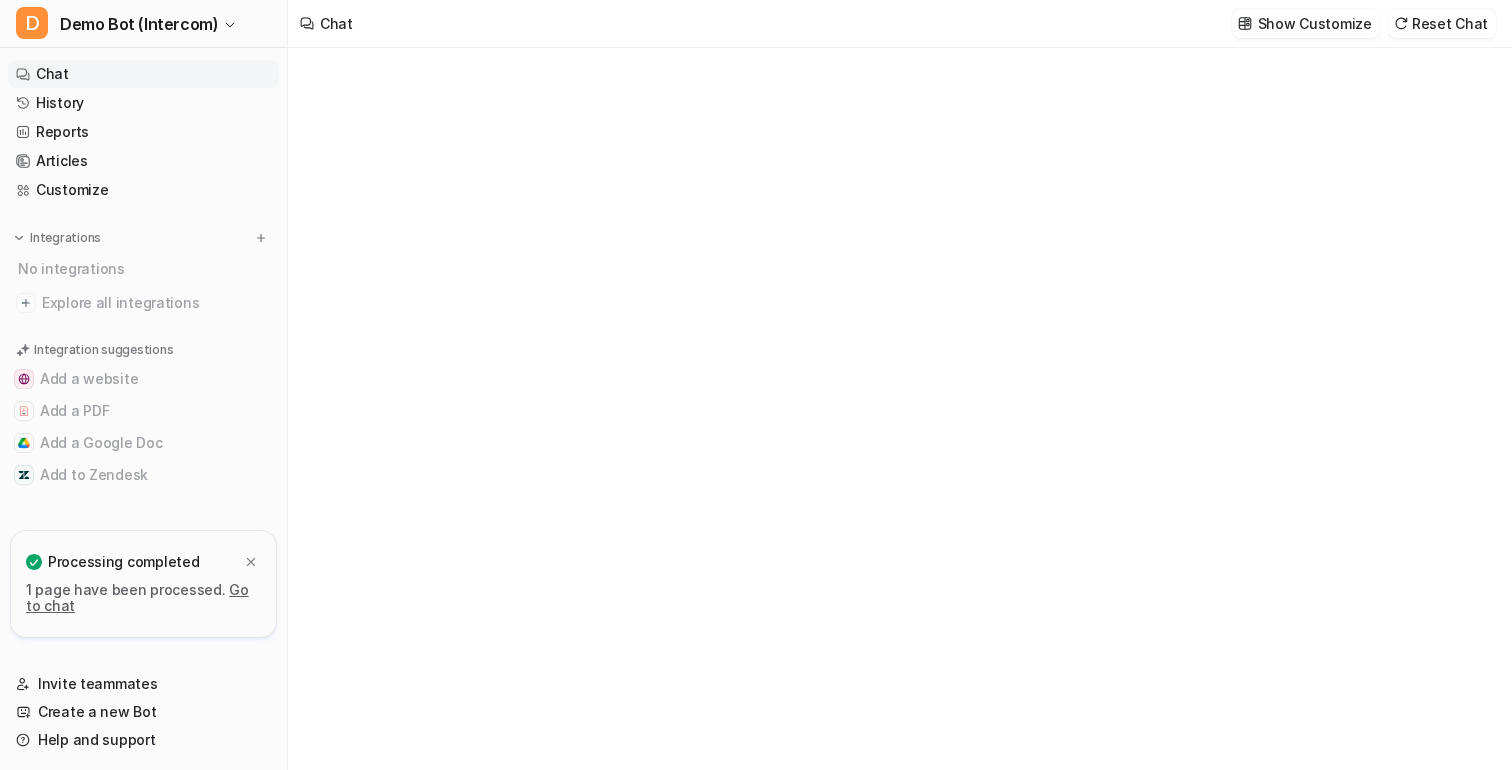 type on "**********" 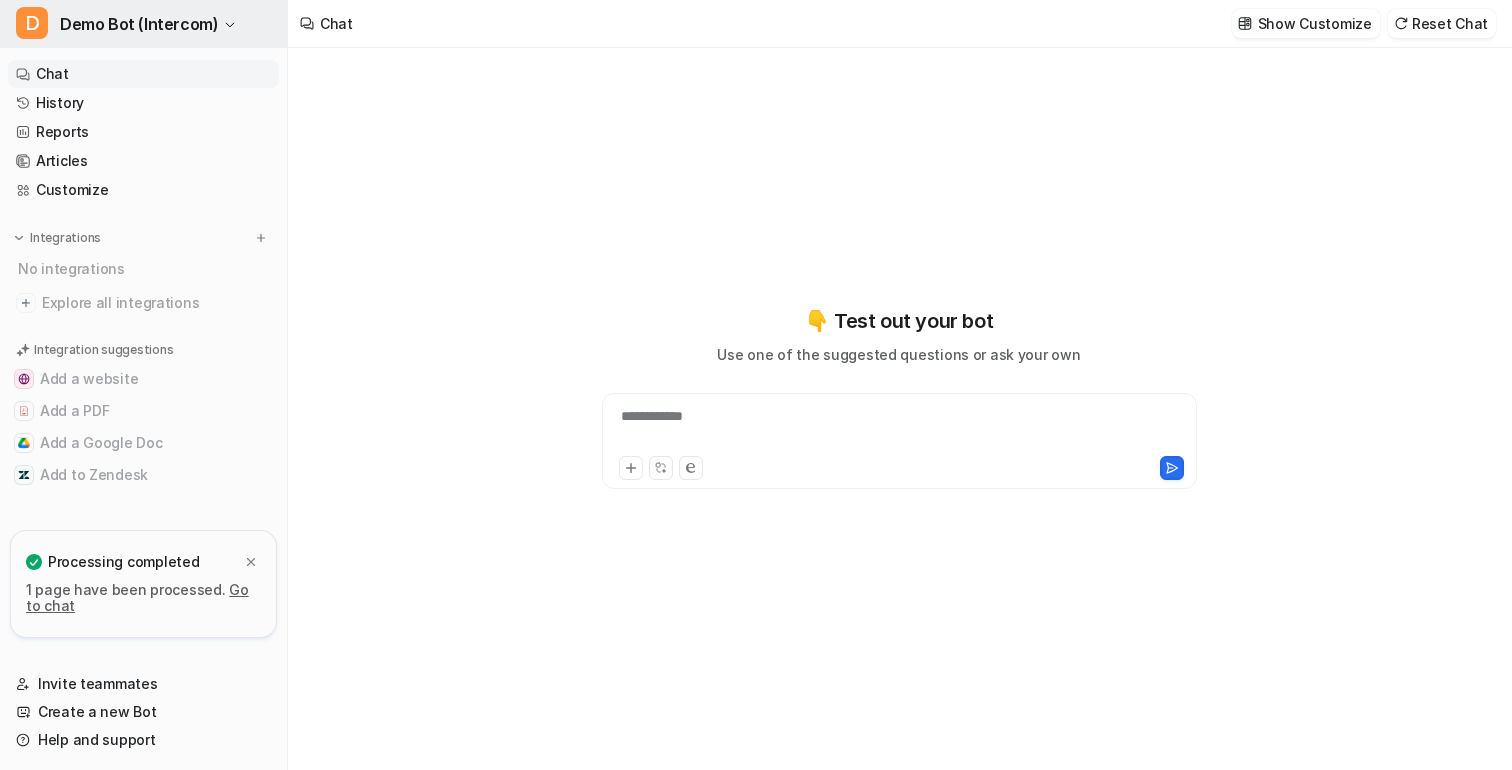 click on "Demo Bot (Intercom)" at bounding box center (139, 24) 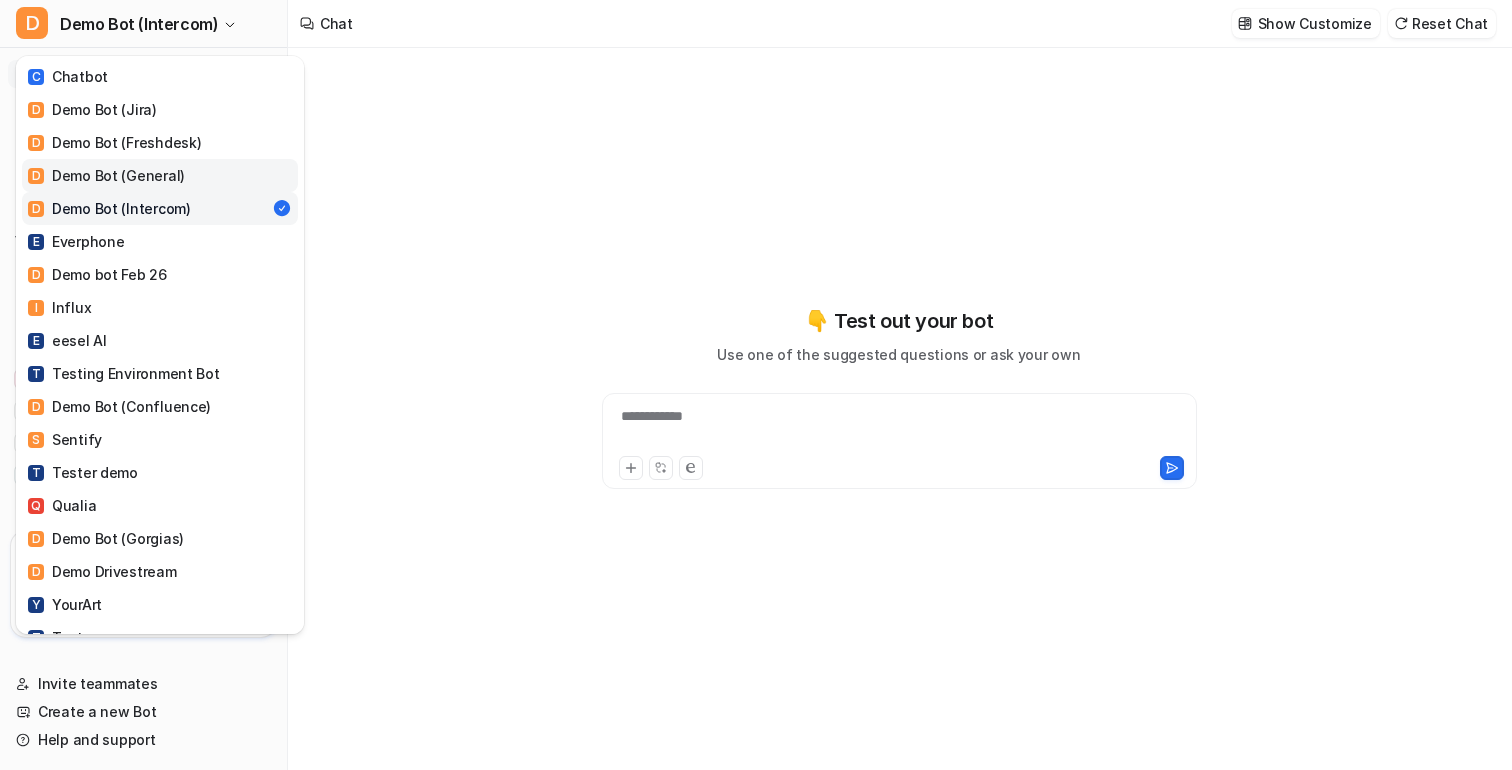 click on "D   Demo Bot (General)" at bounding box center [106, 175] 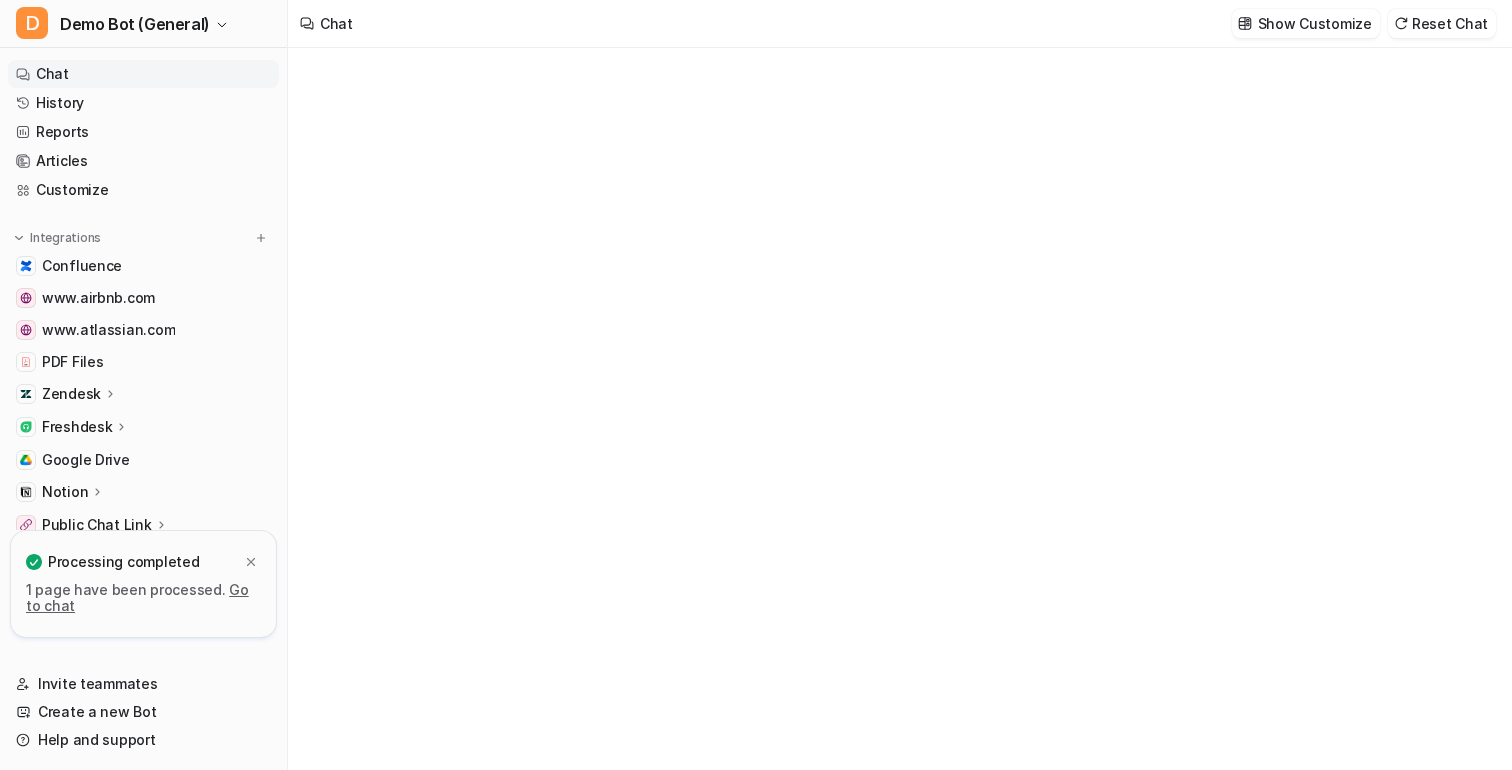 click on "Zendesk" at bounding box center (71, 394) 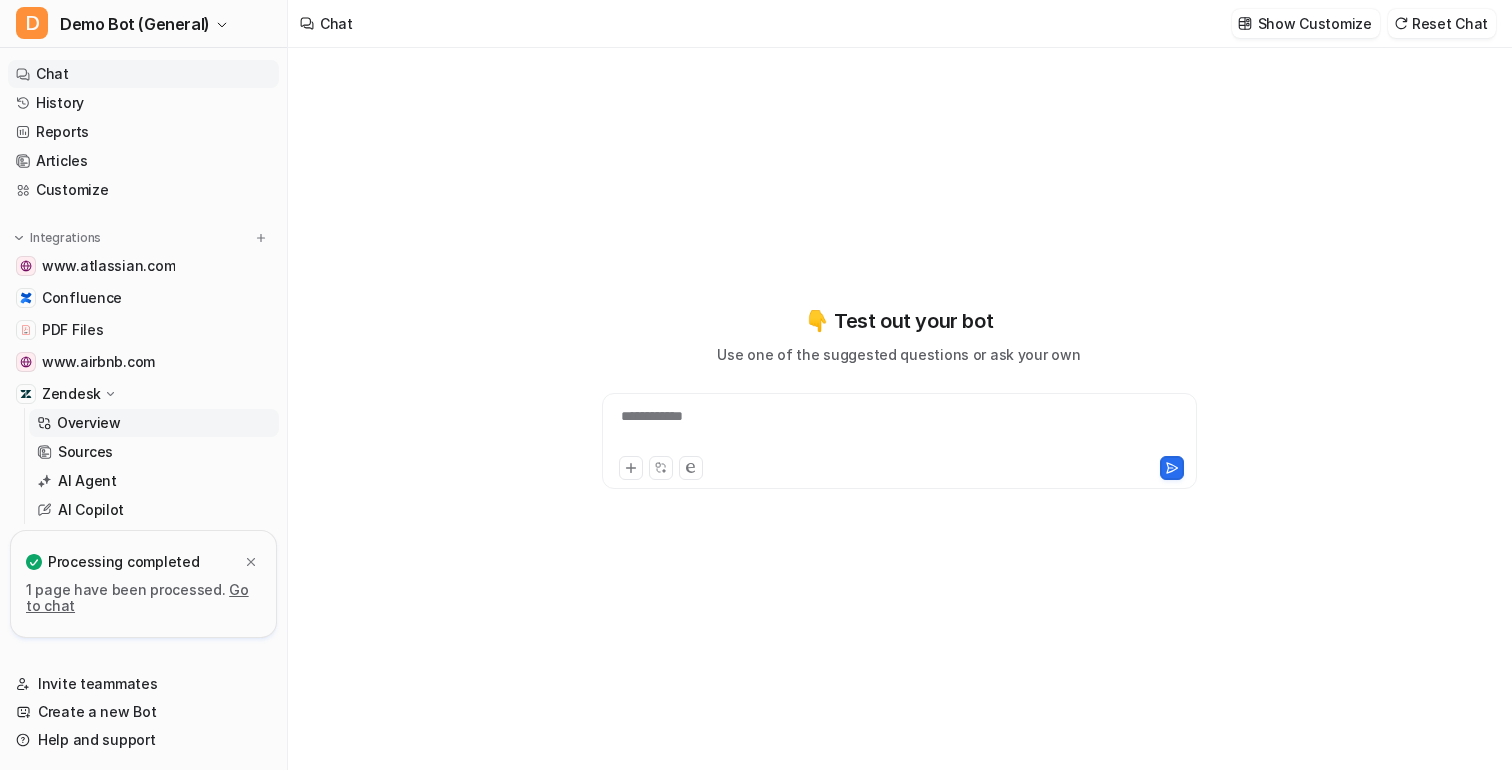 type on "**********" 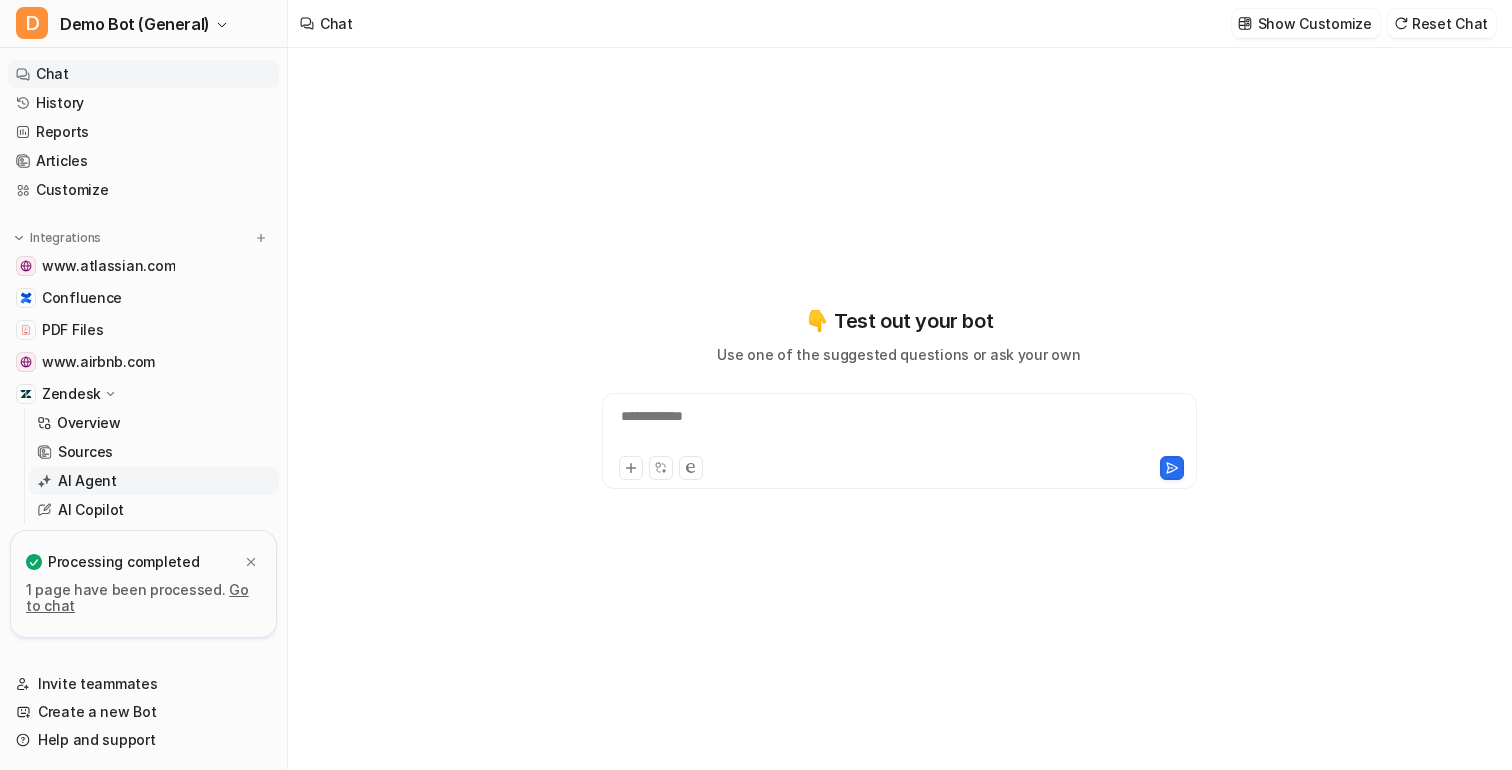 click on "AI Agent" at bounding box center (87, 481) 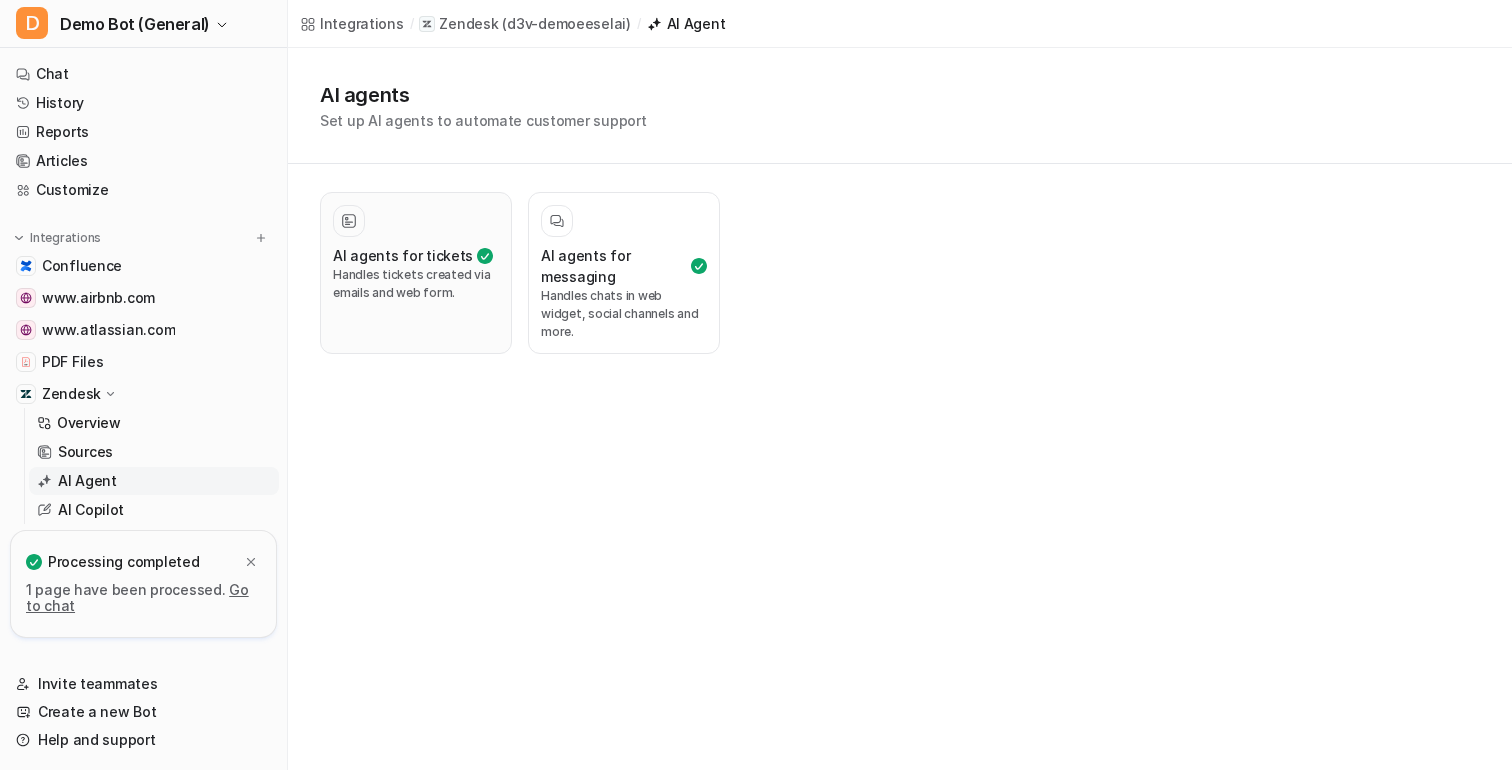 click on "Handles tickets created via emails and web form." at bounding box center (416, 284) 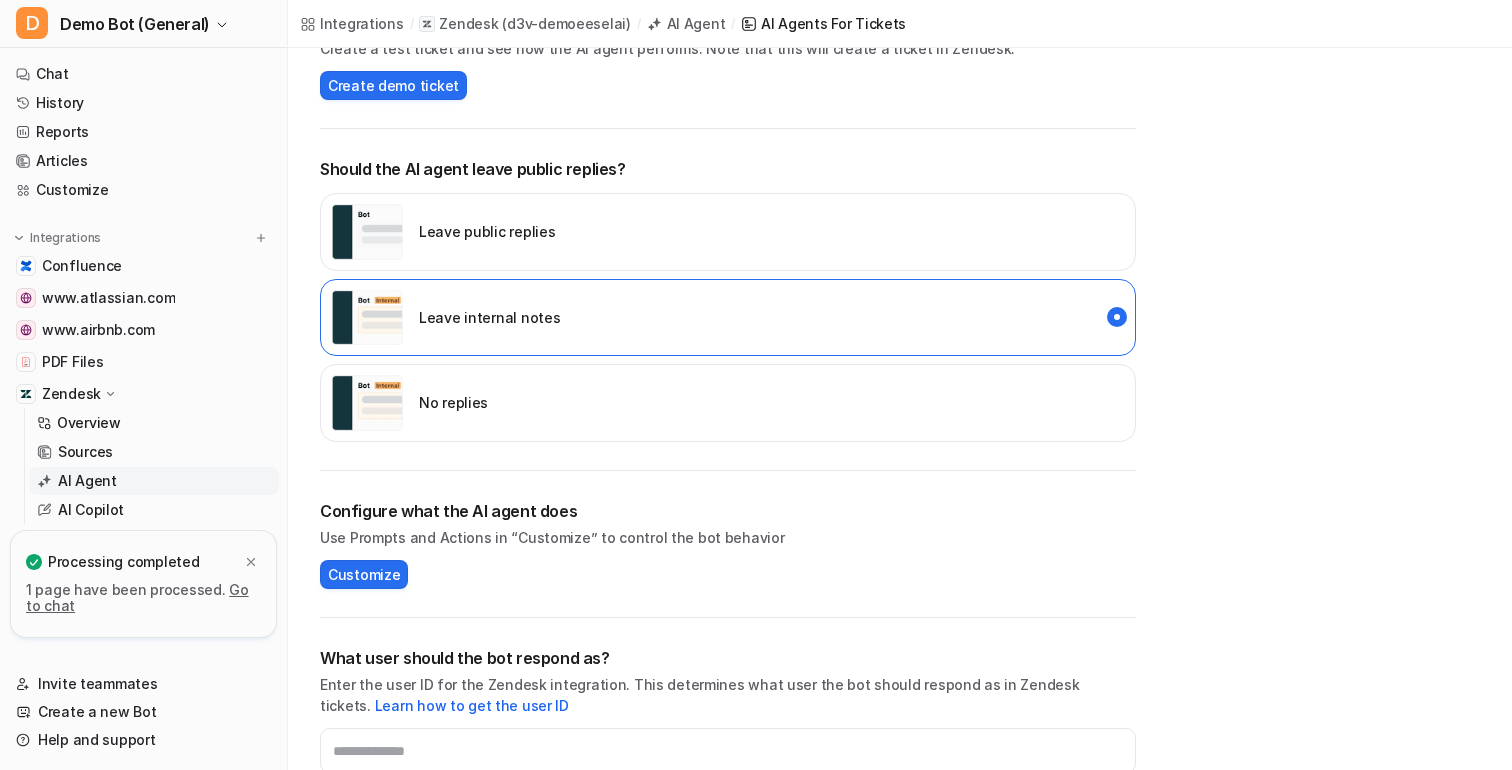 scroll, scrollTop: 0, scrollLeft: 0, axis: both 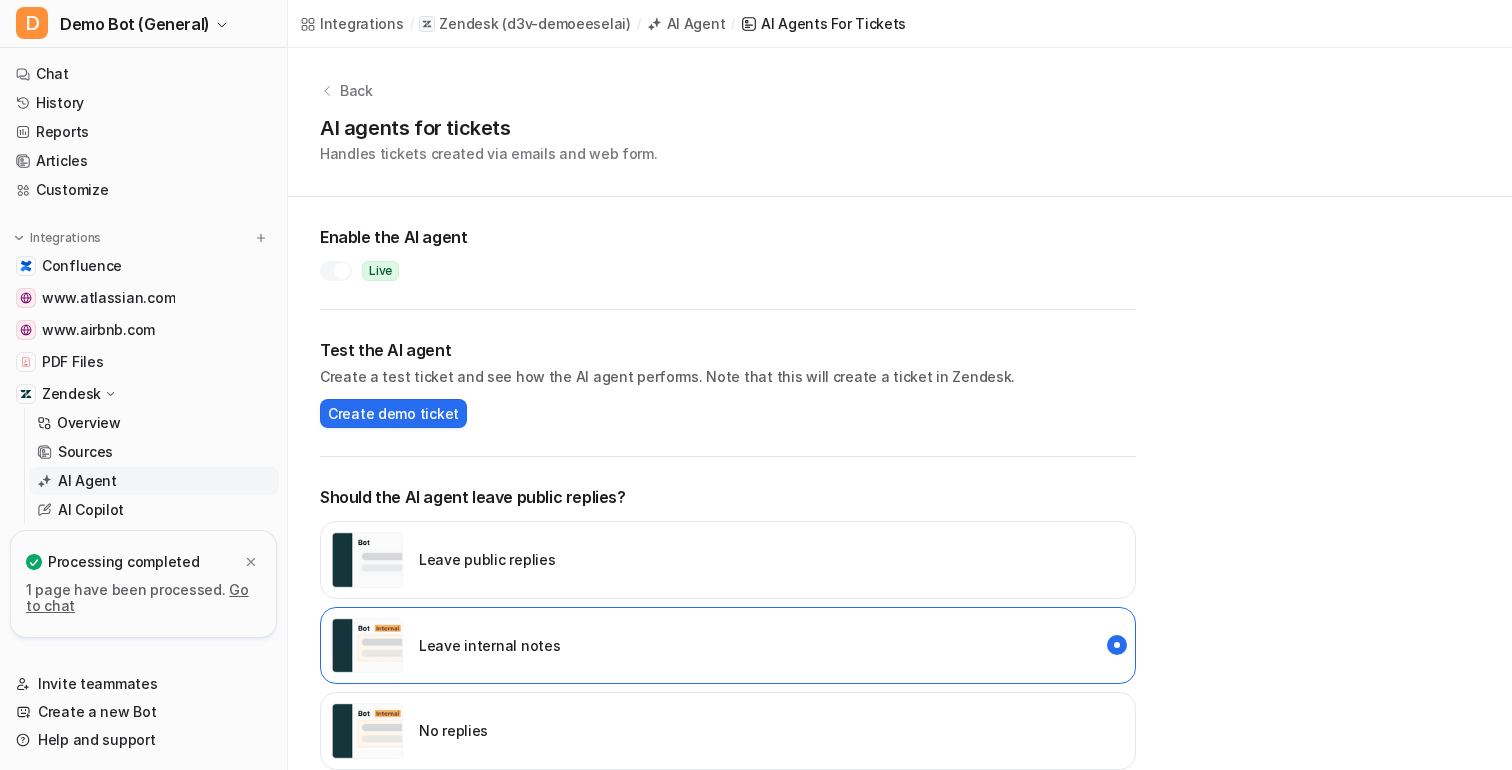 click on "Back AI agents for tickets Handles tickets created via emails and web form." at bounding box center (900, 122) 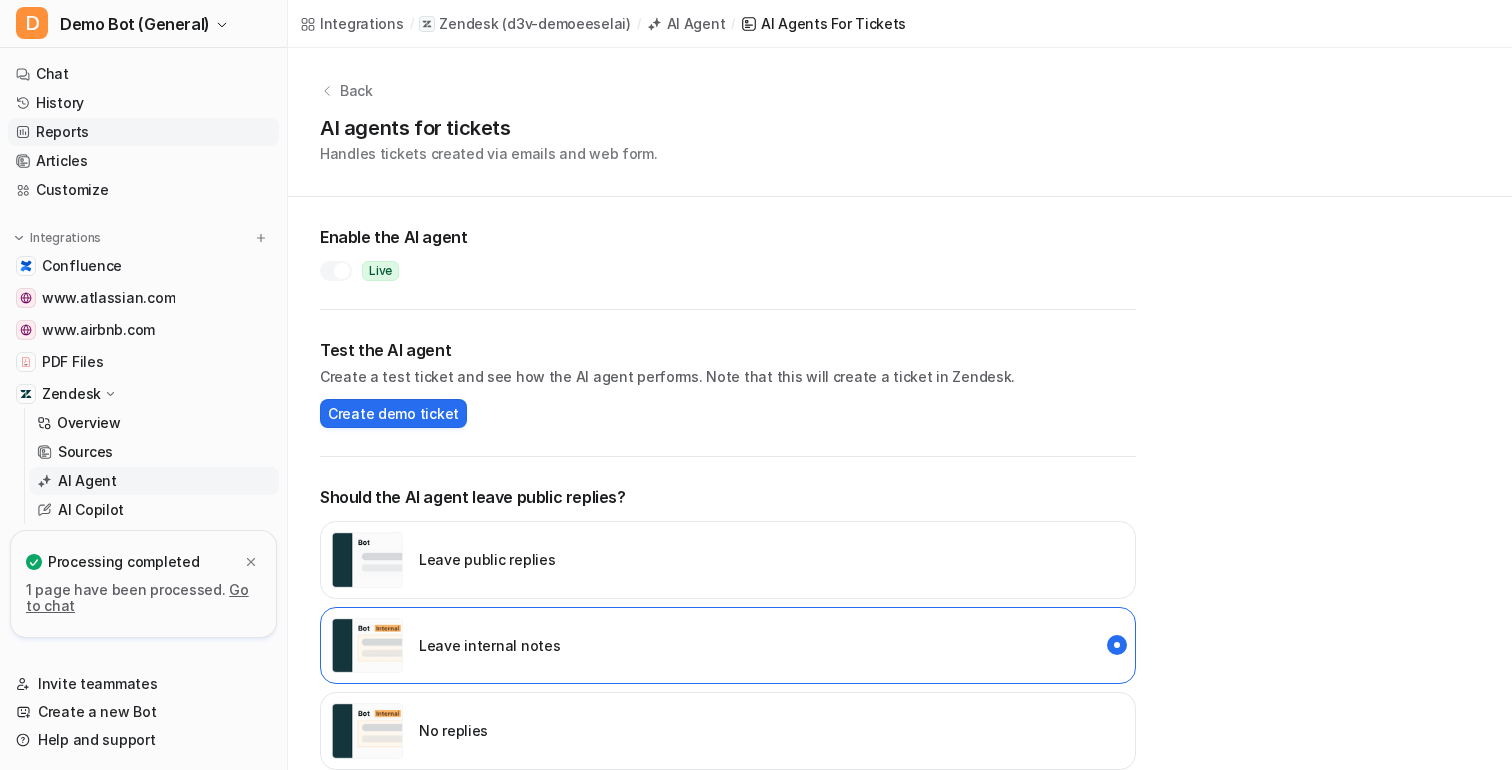 click on "Reports" at bounding box center [143, 132] 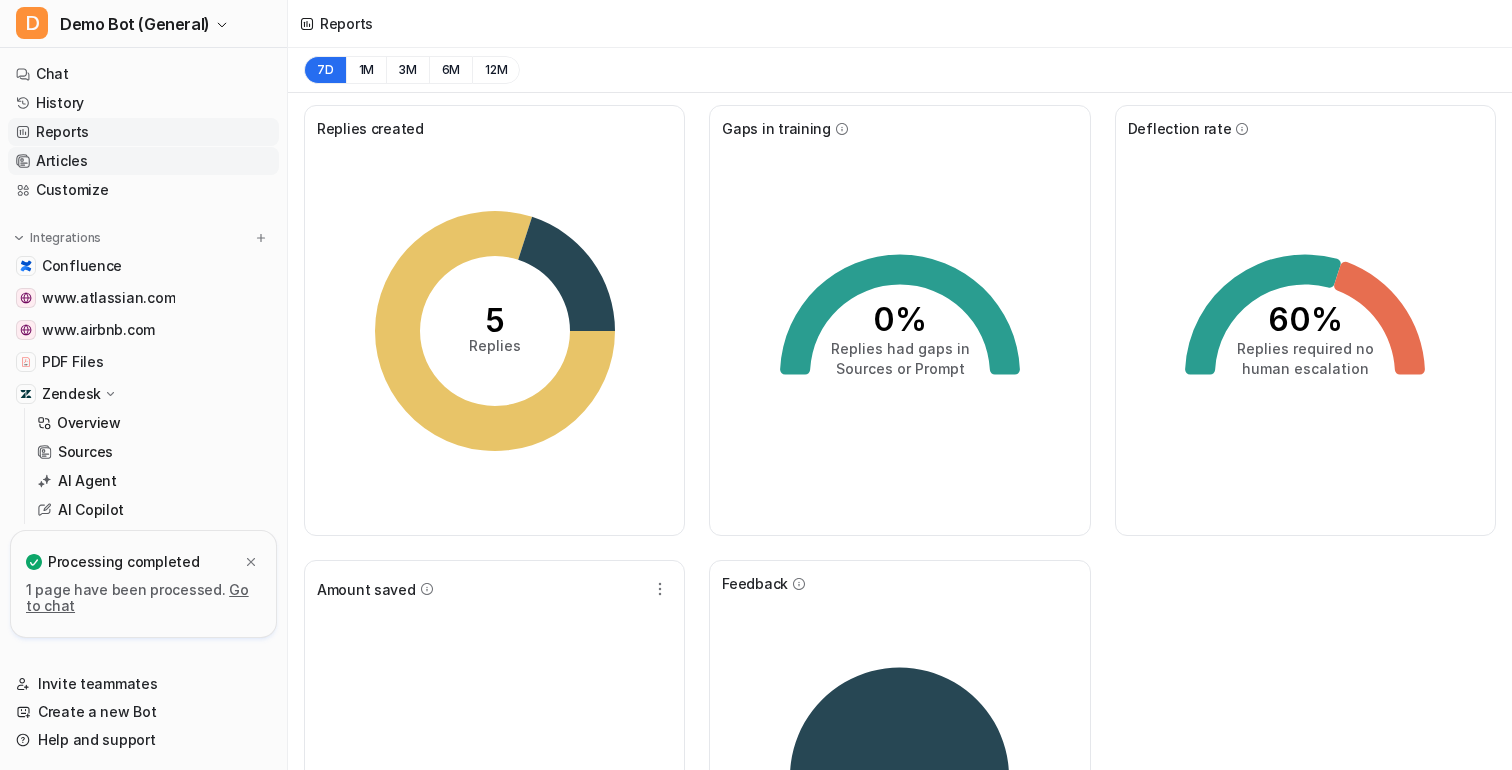 click on "Articles" at bounding box center (143, 161) 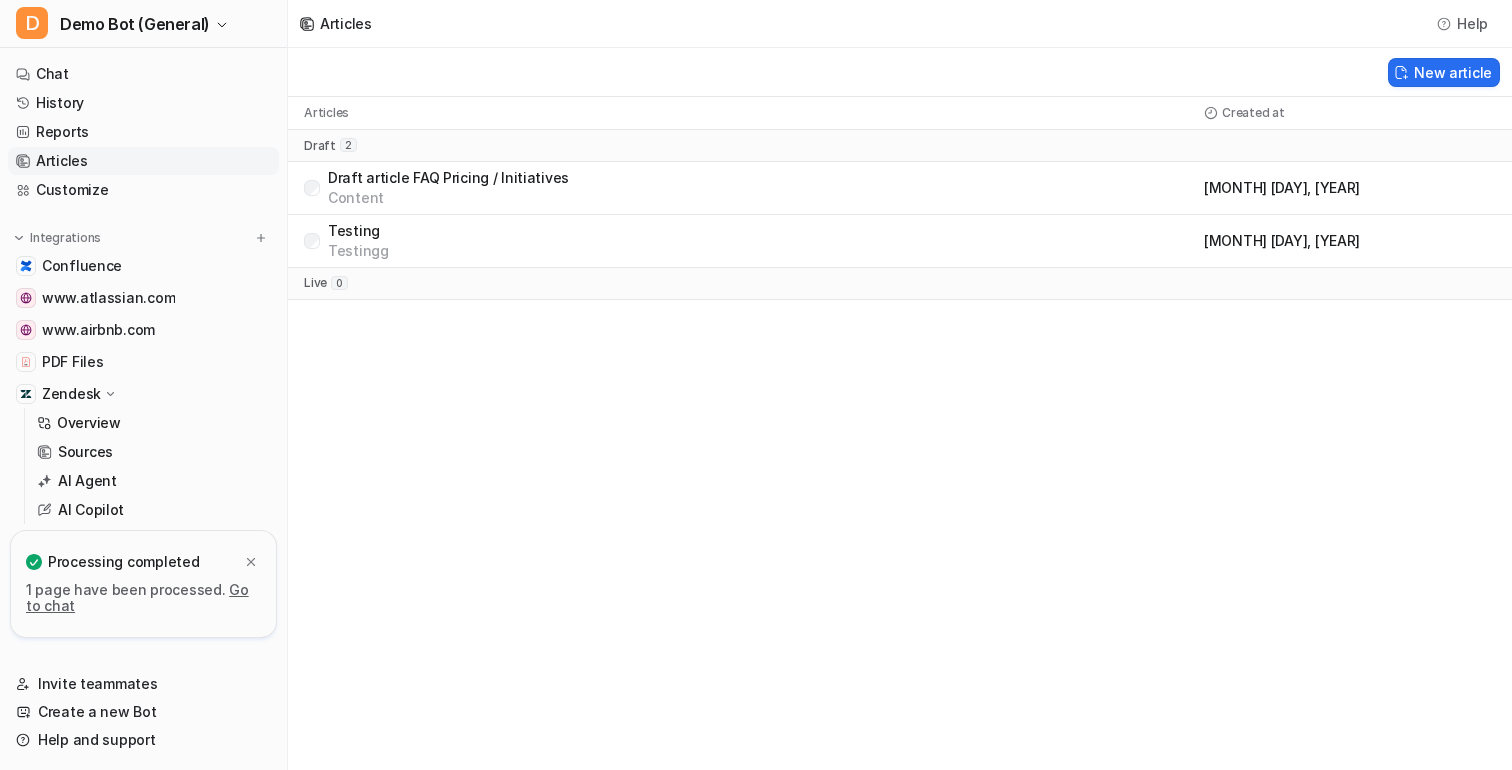 click on "Draft article FAQ Pricing / Initiatives Content June 18, 2025" at bounding box center [900, 188] 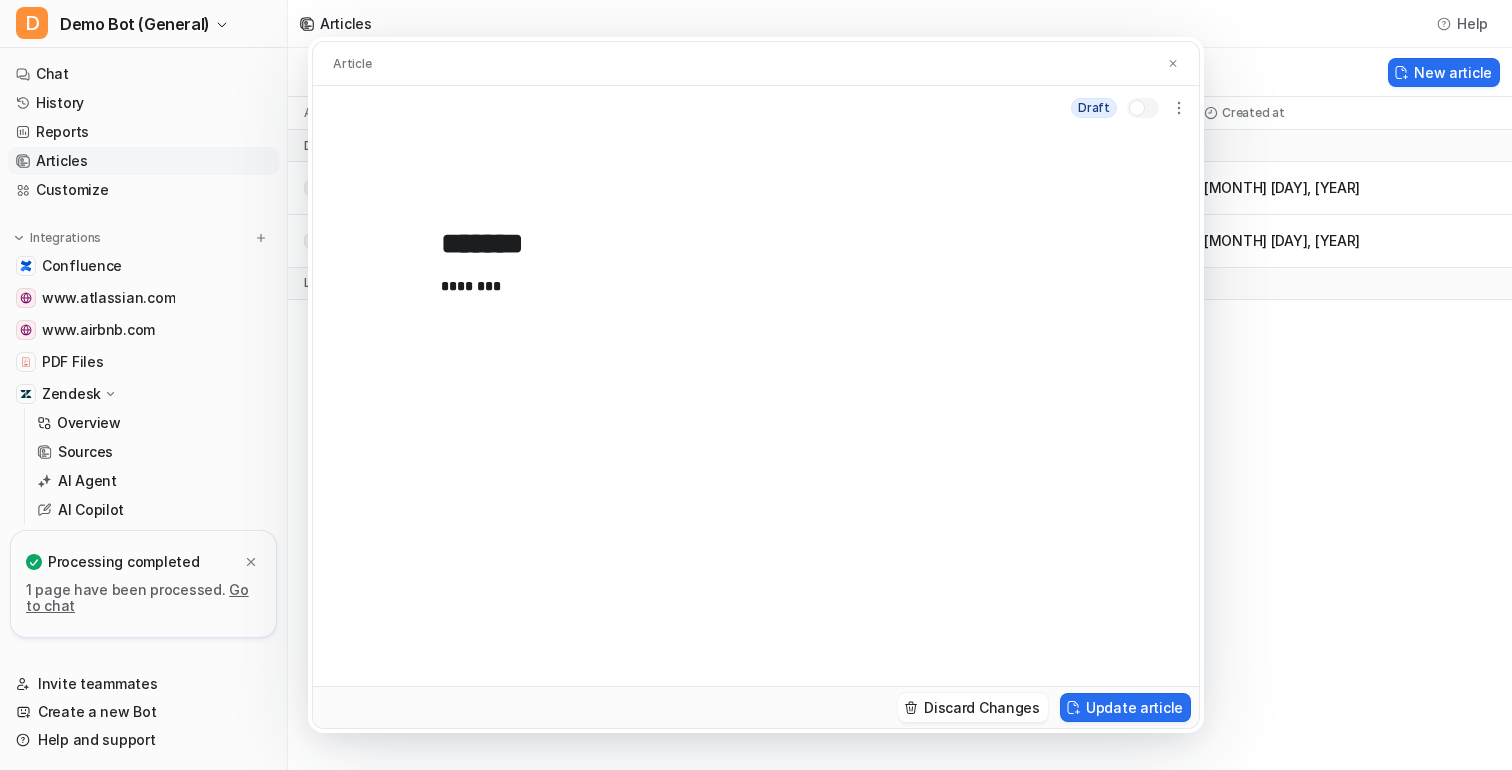 click on "********" at bounding box center (756, 462) 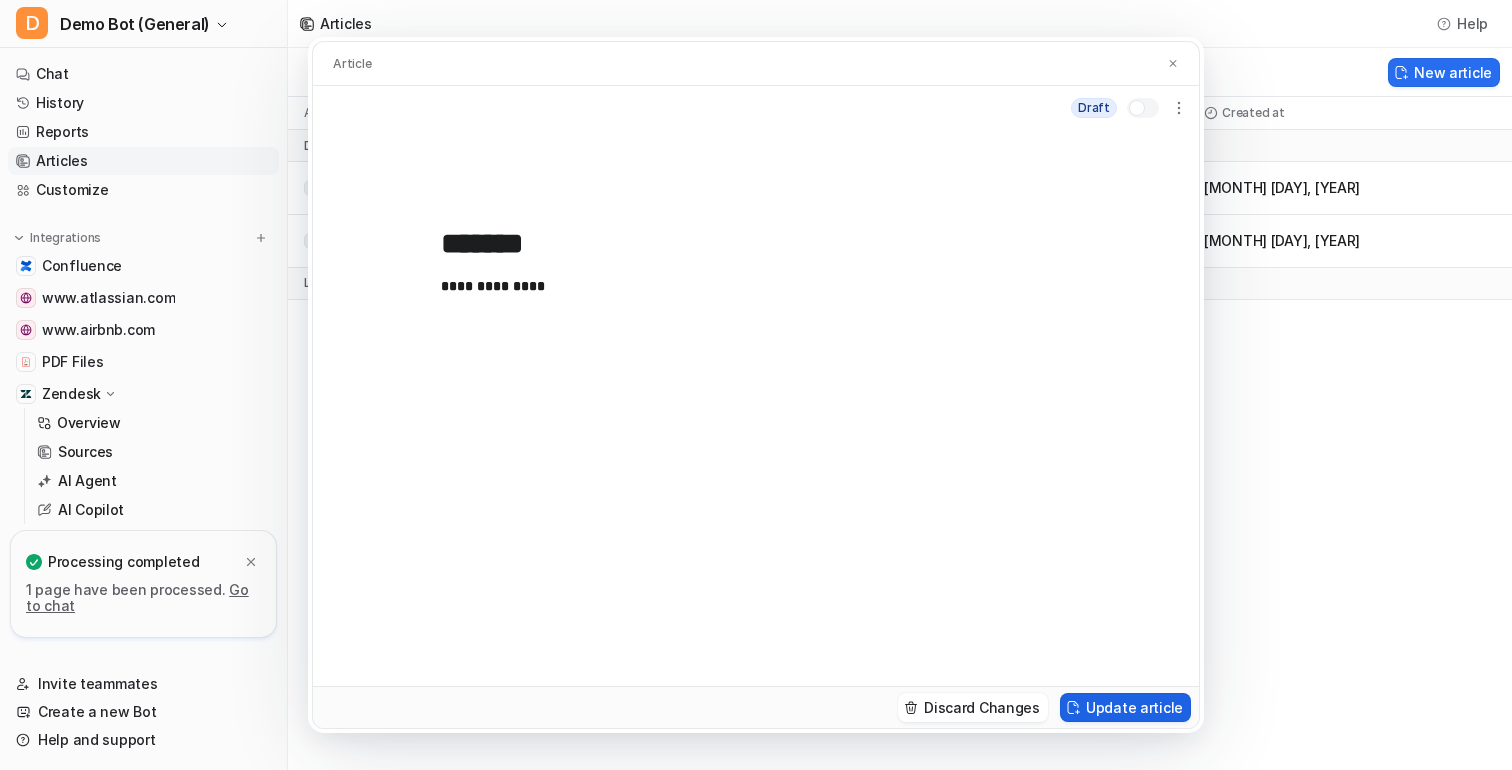 click on "Update article" at bounding box center (1125, 707) 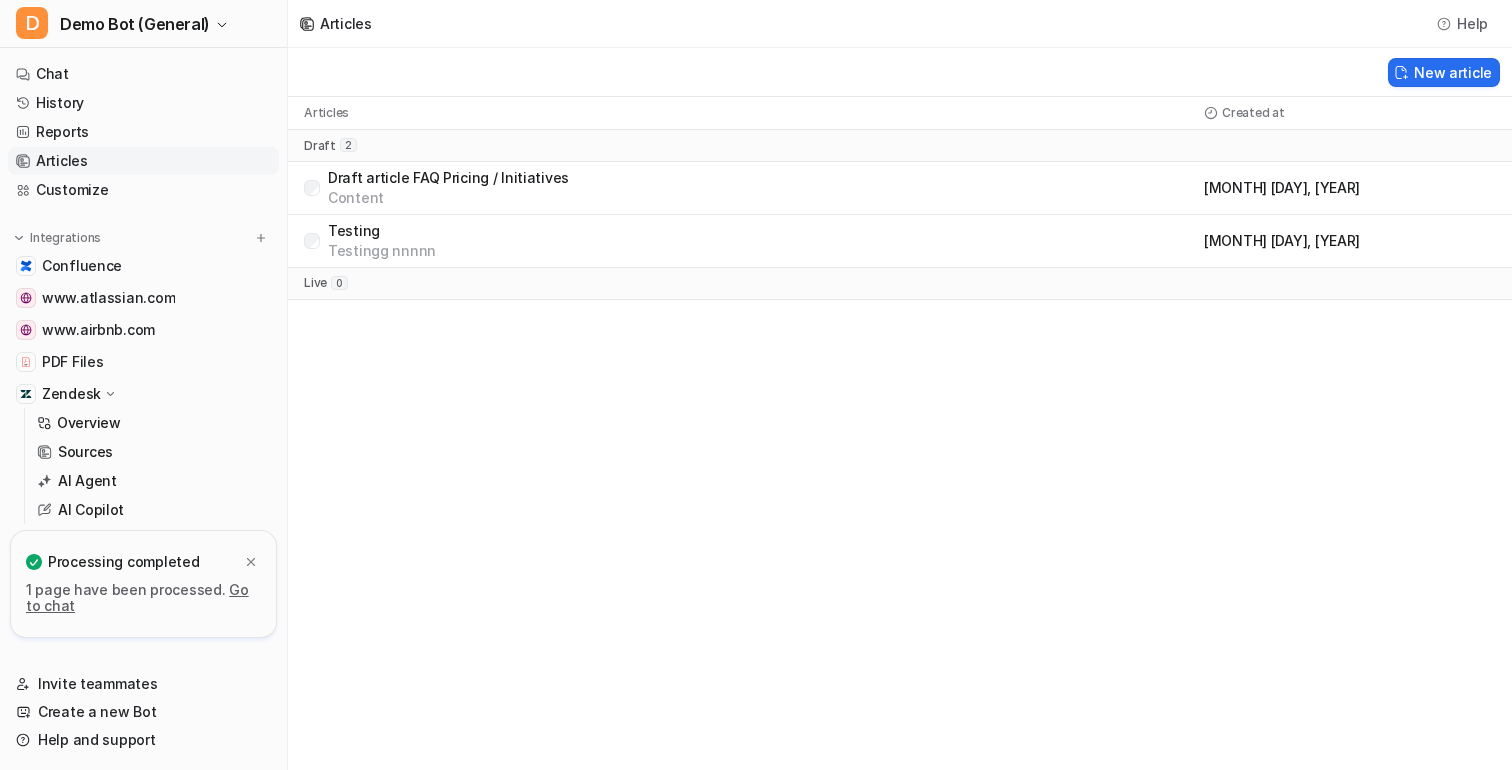 click on "Testing Testingg nnnnn" at bounding box center (762, 241) 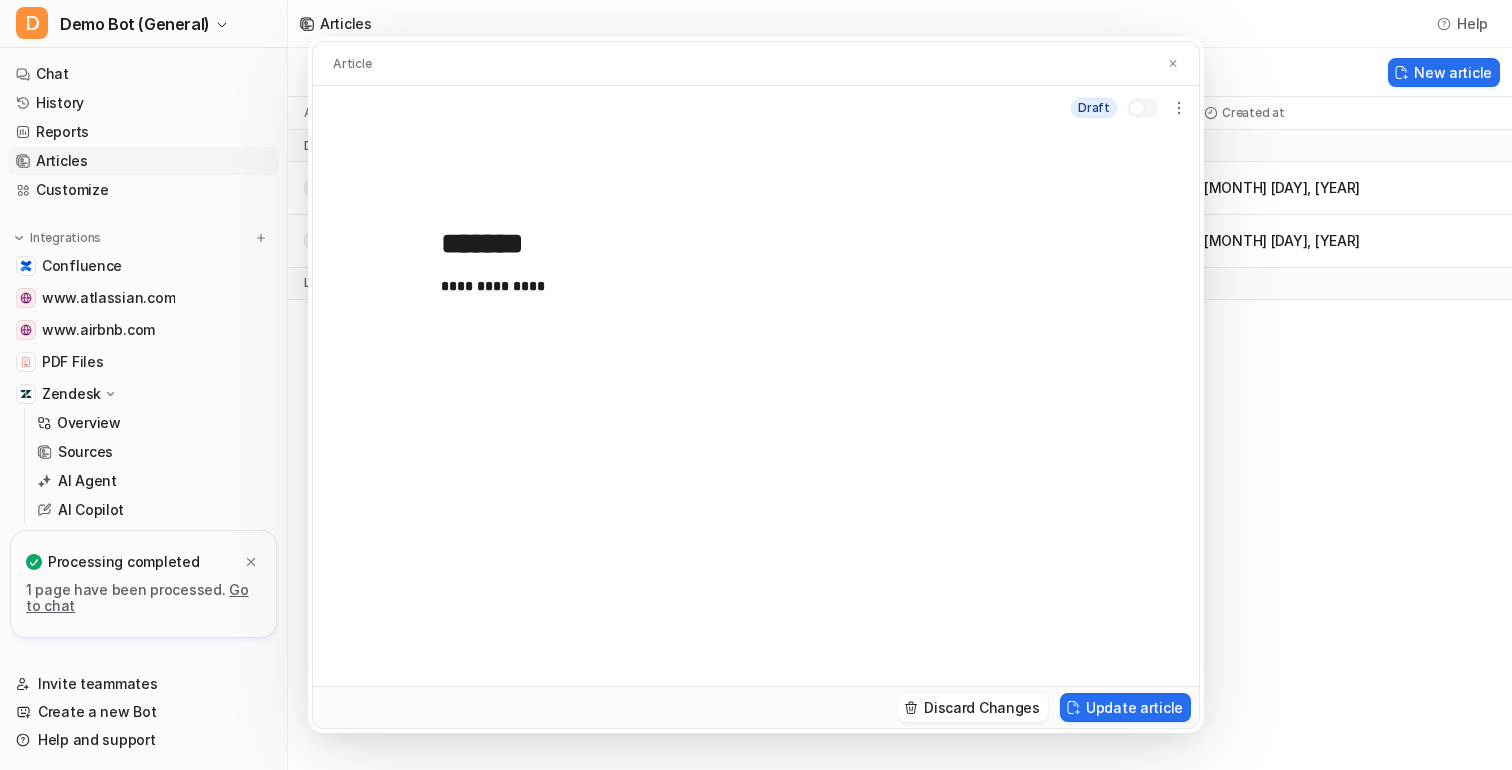 click on "**********" at bounding box center [756, 385] 